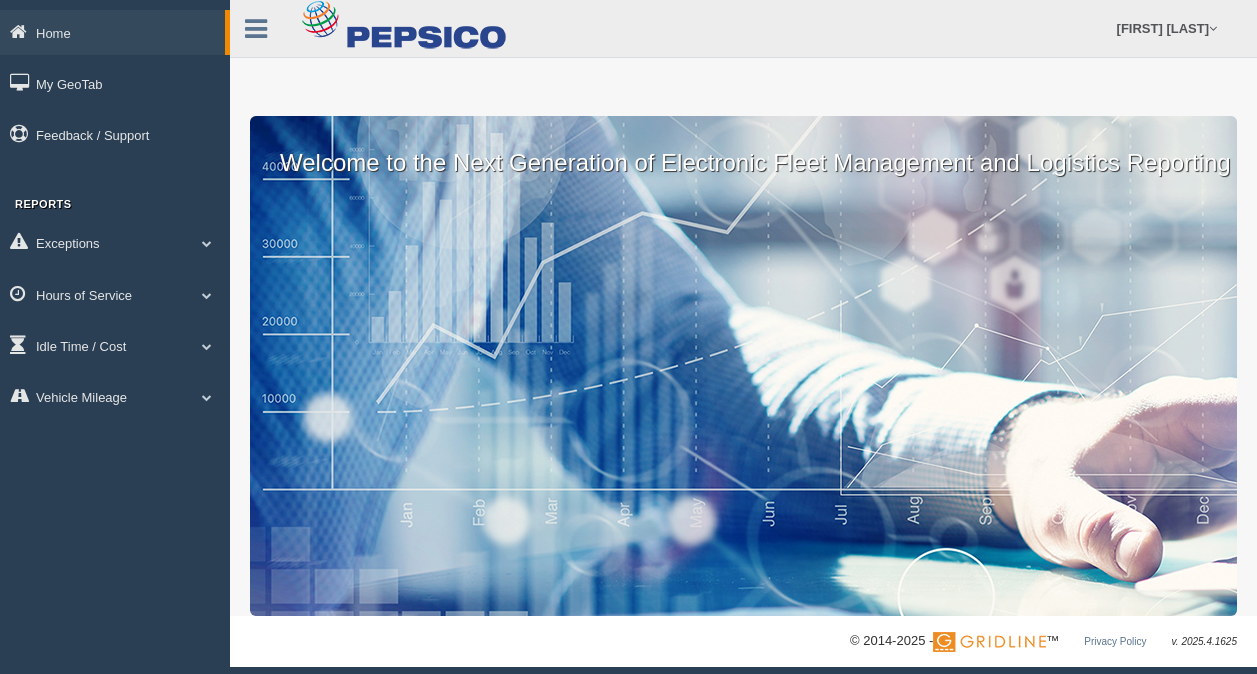 scroll, scrollTop: 0, scrollLeft: 0, axis: both 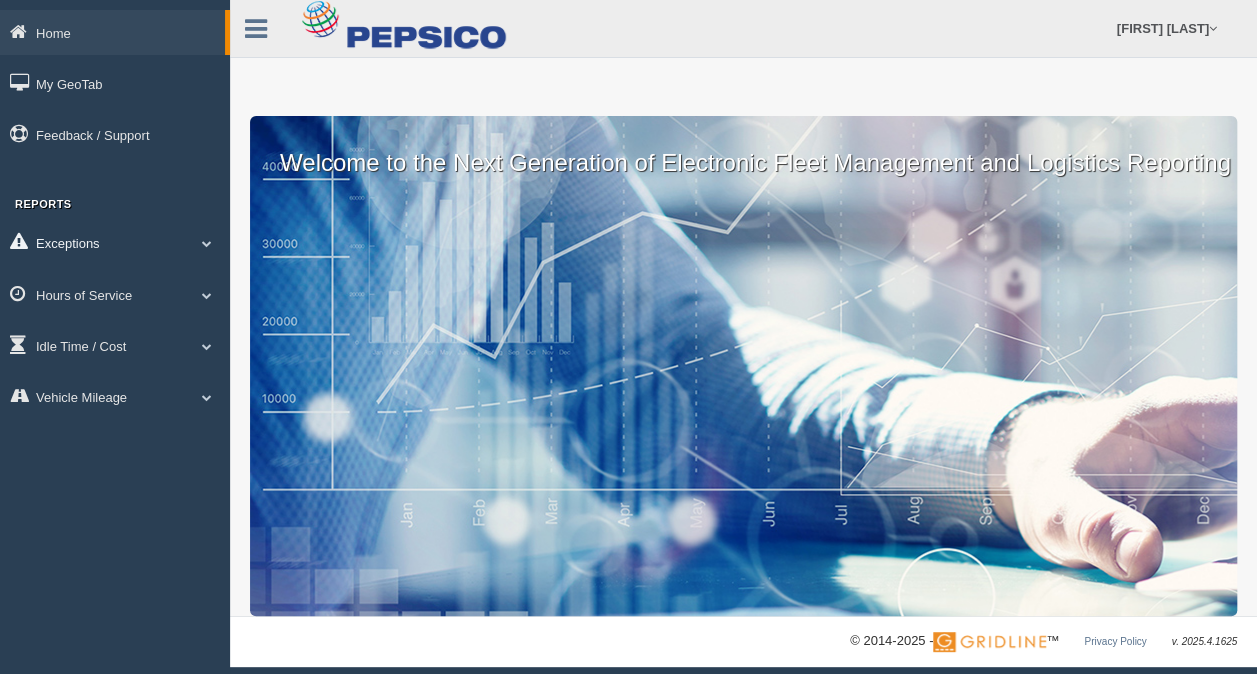 click on "Exceptions" at bounding box center (115, 242) 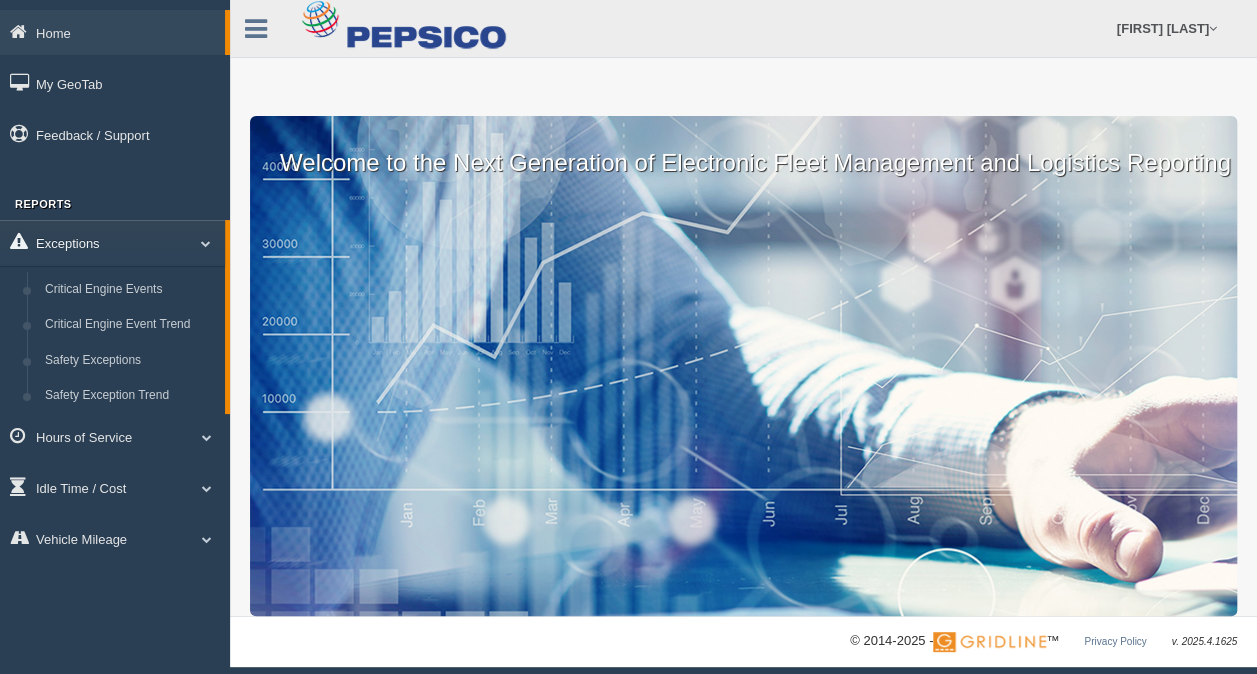 click on "Exceptions" at bounding box center (112, 242) 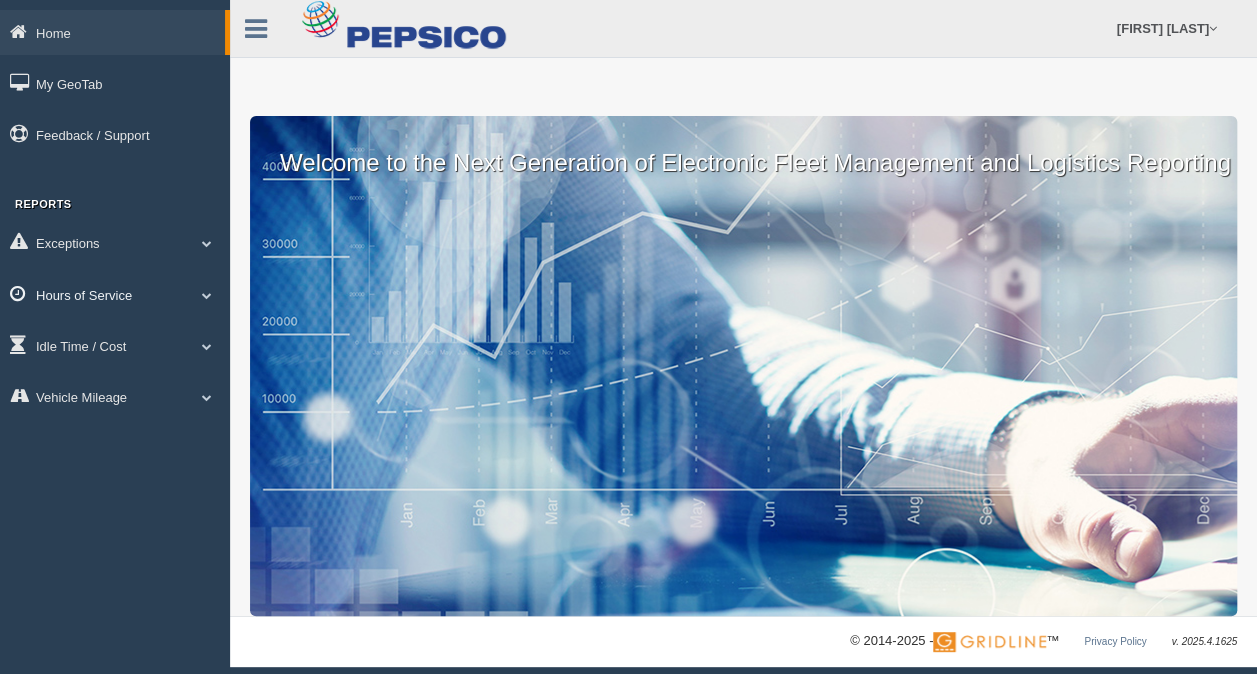 click on "Hours of Service" at bounding box center (115, 294) 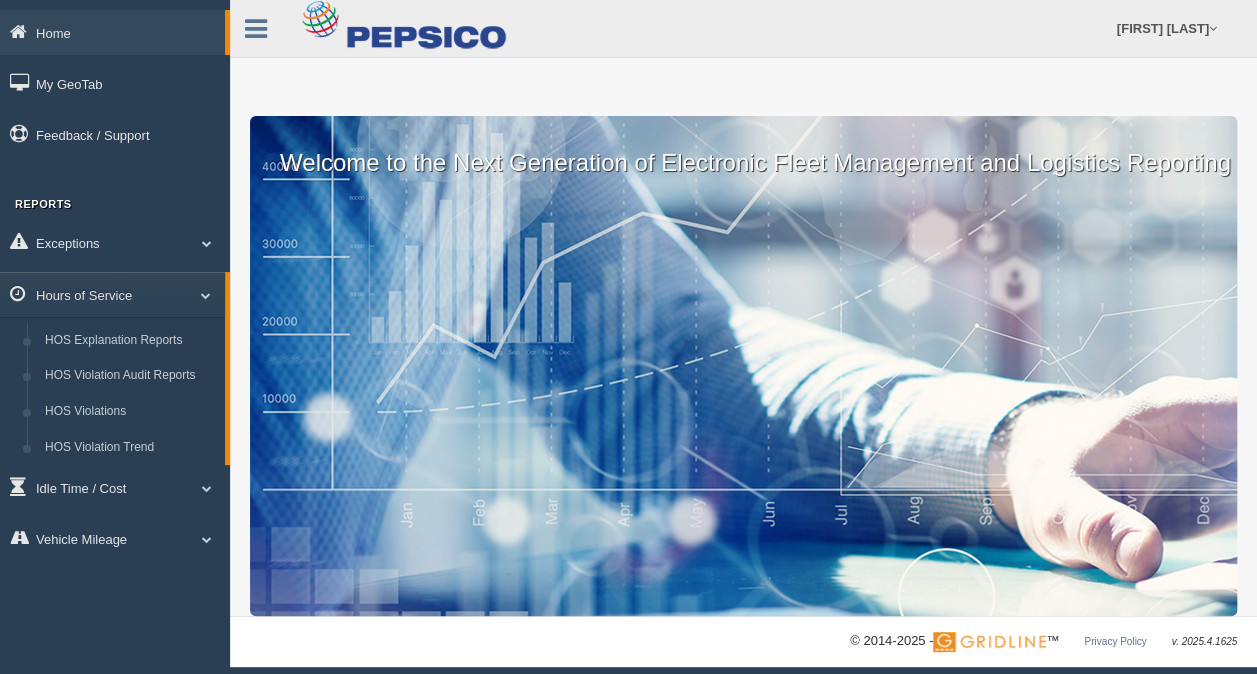 click on "Welcome to the Next Generation of Electronic Fleet Management and Logistics Reporting" at bounding box center (743, 366) 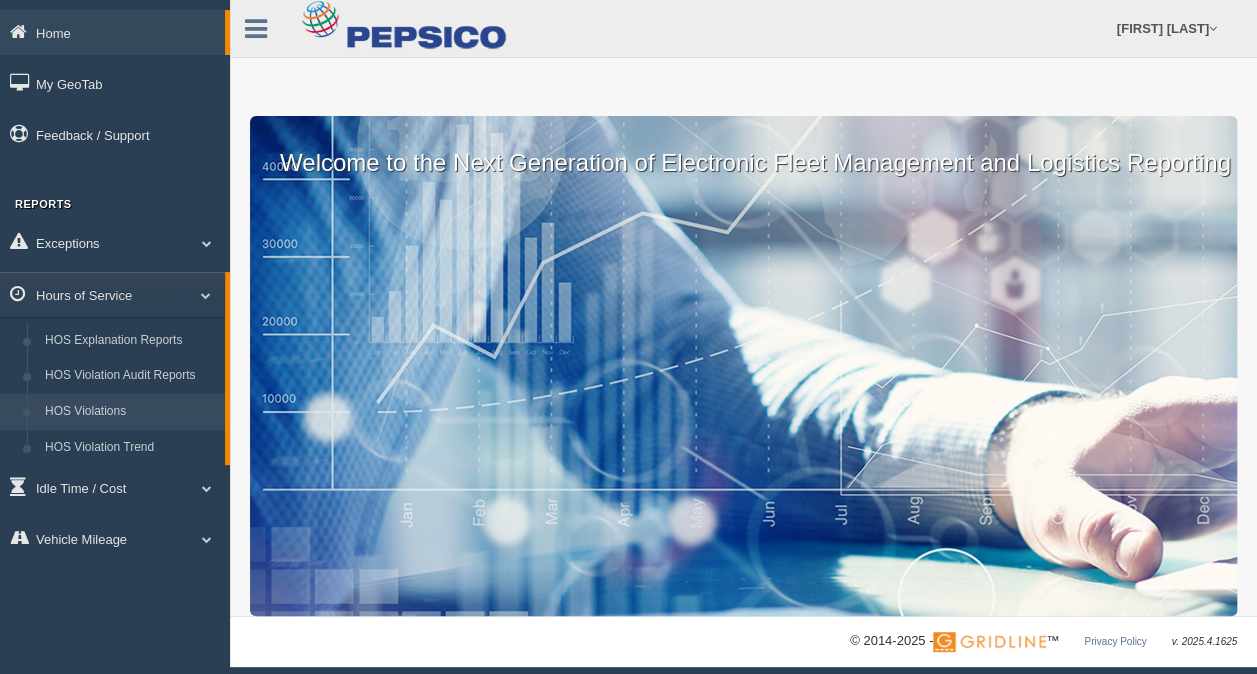 click on "HOS Violations" at bounding box center (130, 412) 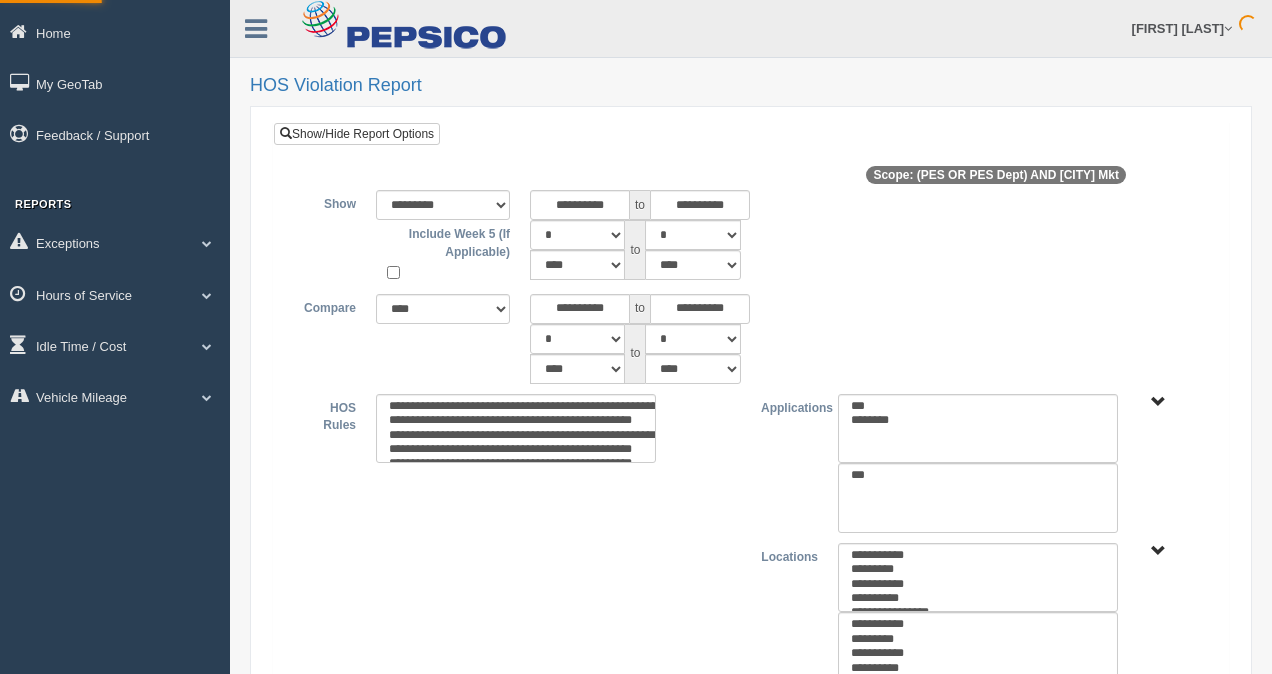 type on "*********" 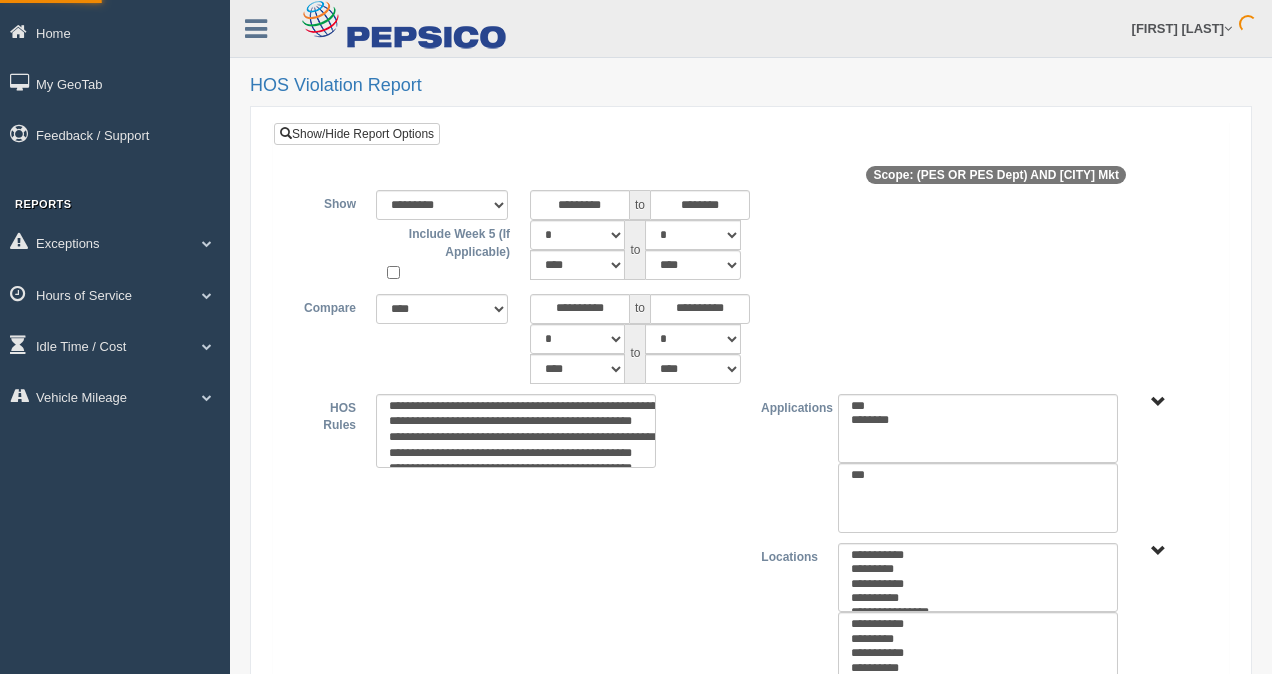 scroll, scrollTop: 0, scrollLeft: 0, axis: both 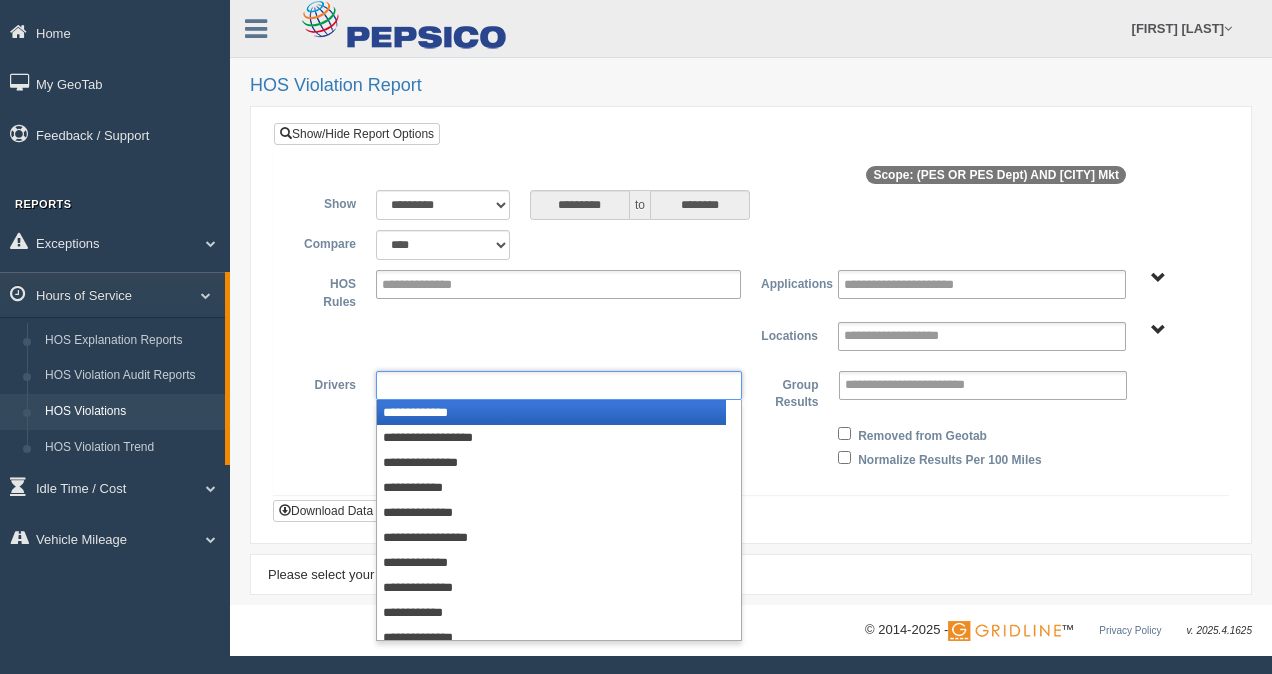 click at bounding box center [559, 385] 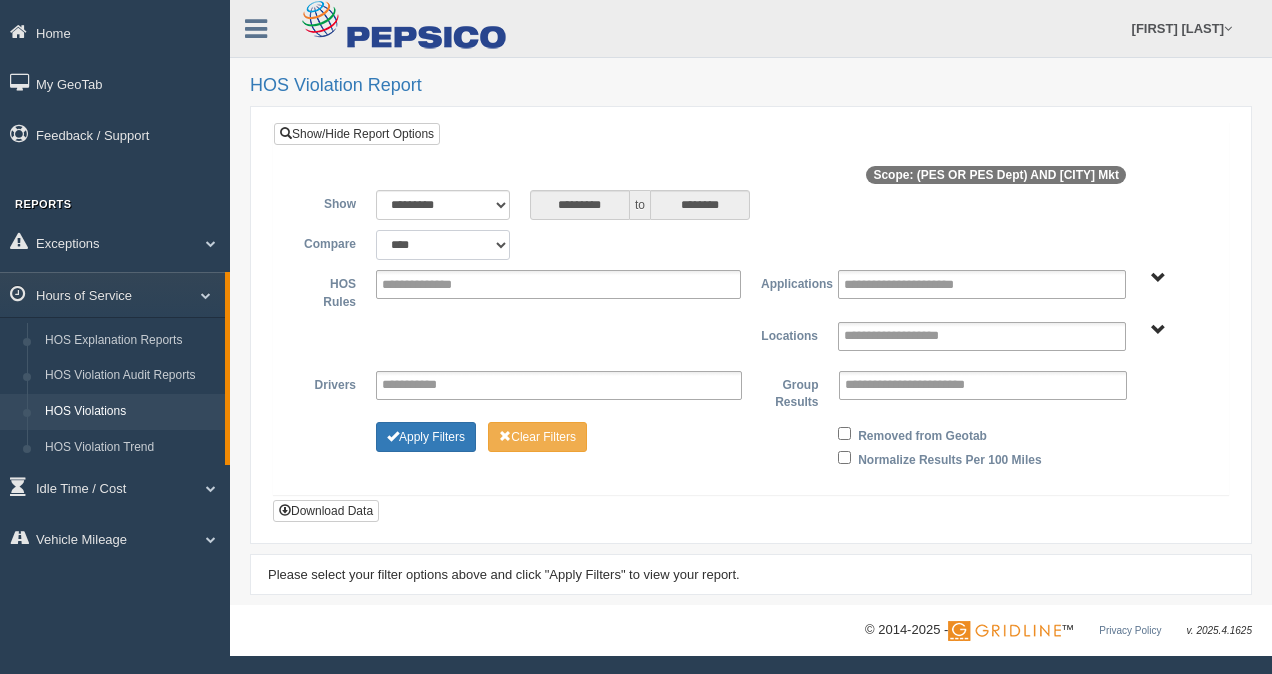 click on "**********" at bounding box center (443, 245) 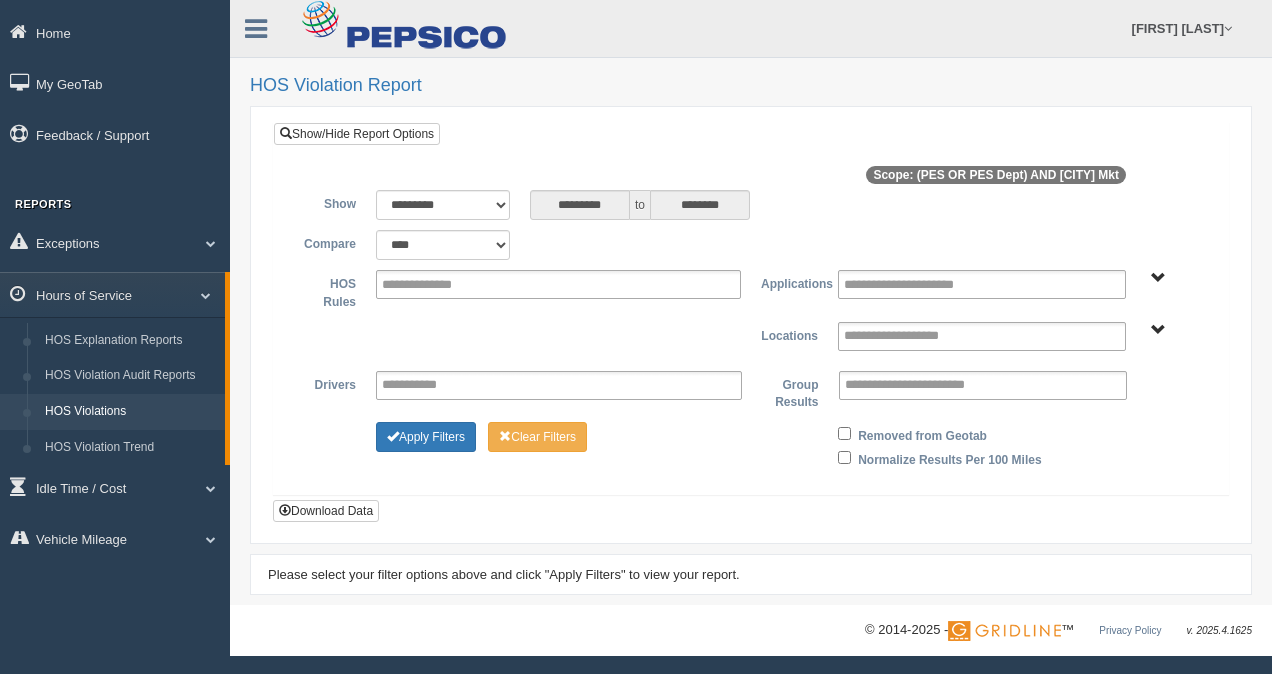 click on "**********" at bounding box center [751, 245] 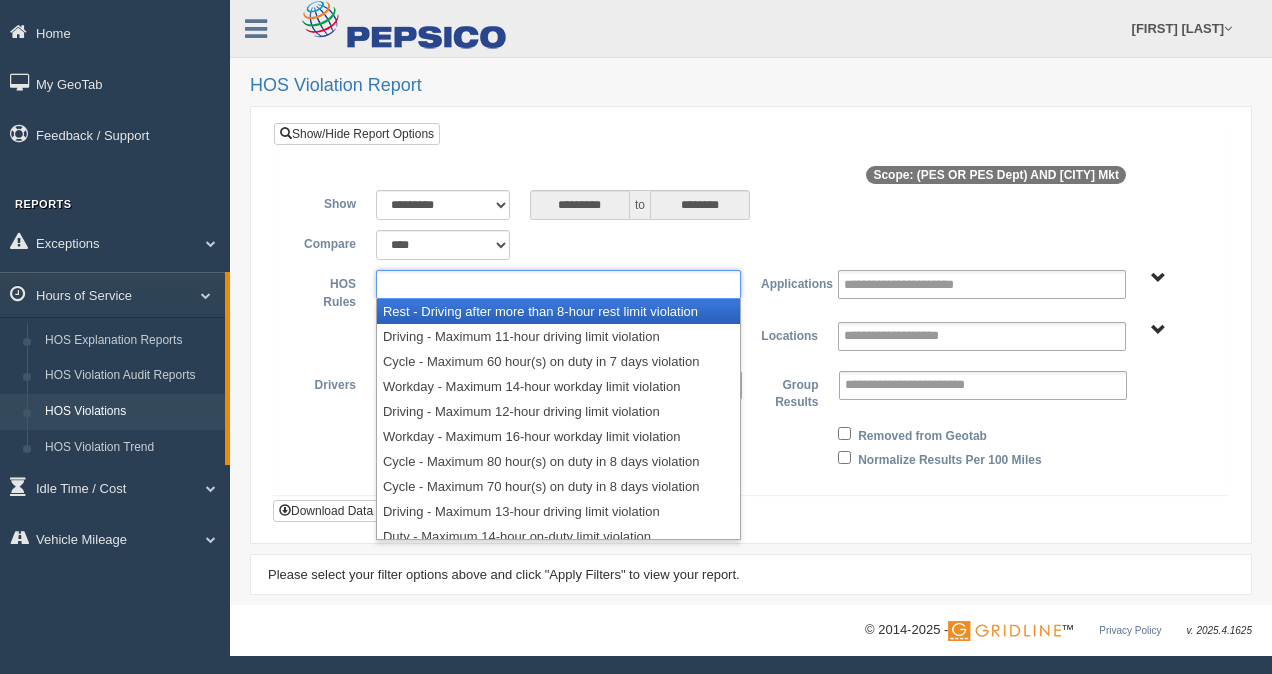click at bounding box center [558, 284] 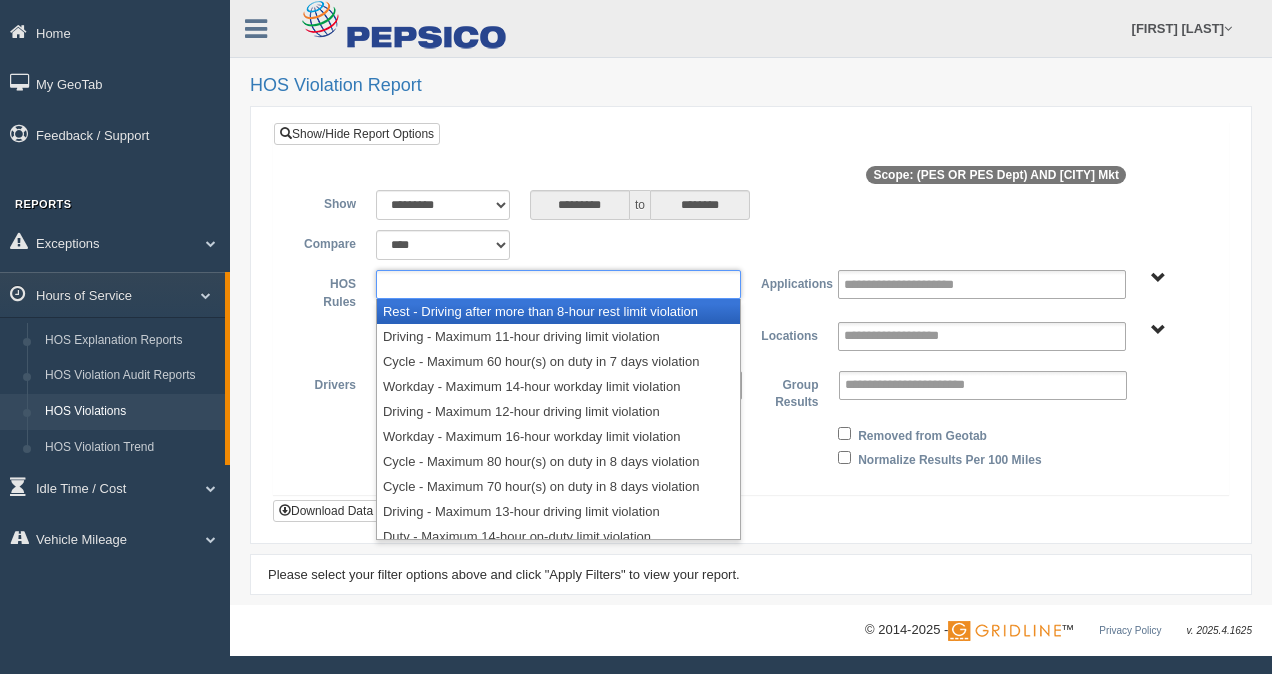type on "**********" 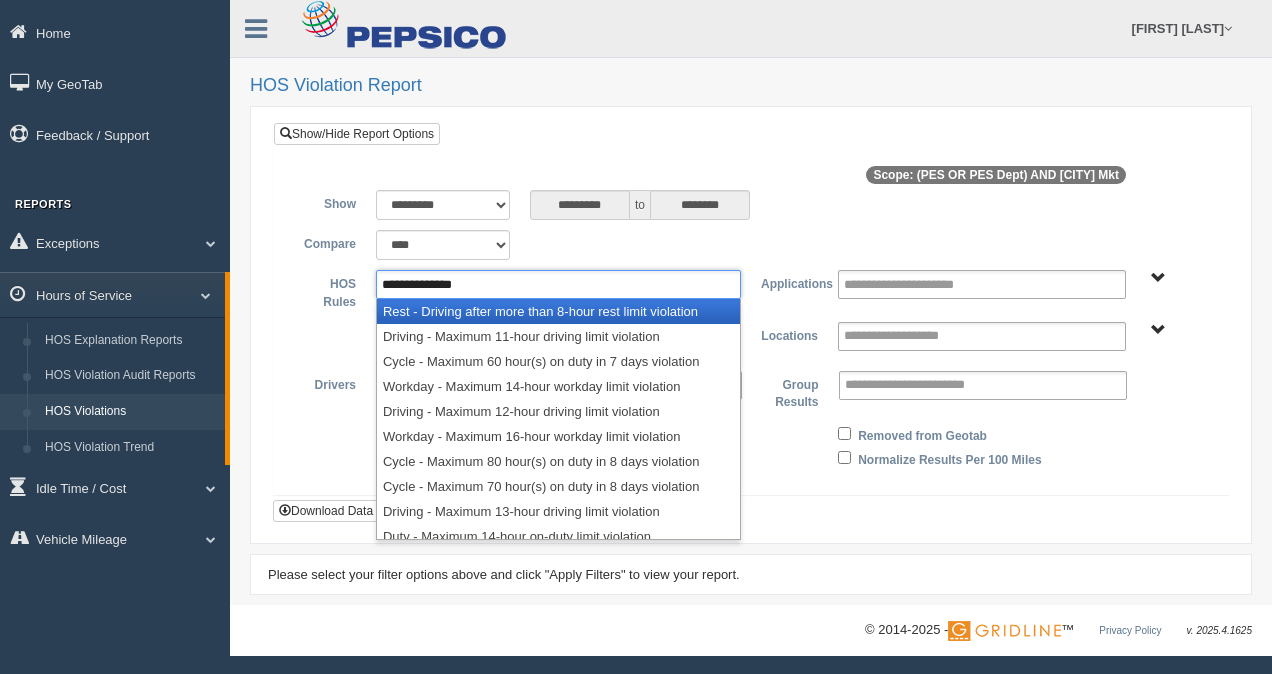 click on "**********" at bounding box center (751, 245) 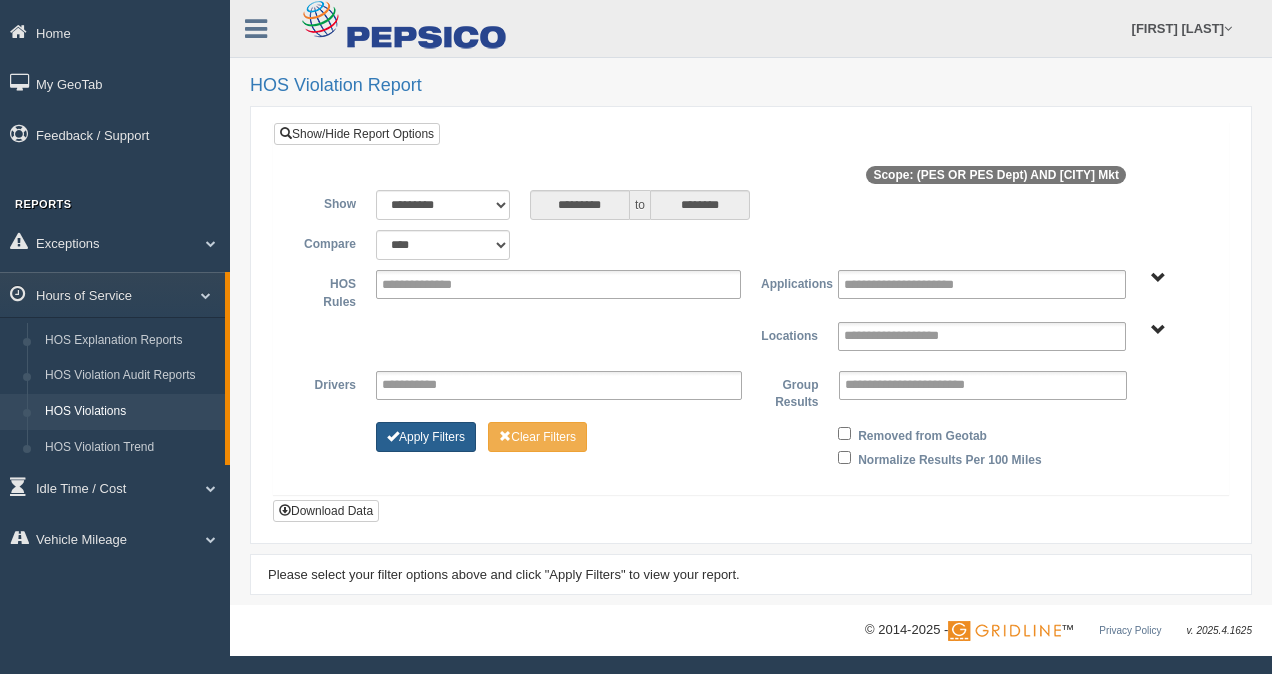 click on "Apply Filters" at bounding box center (426, 437) 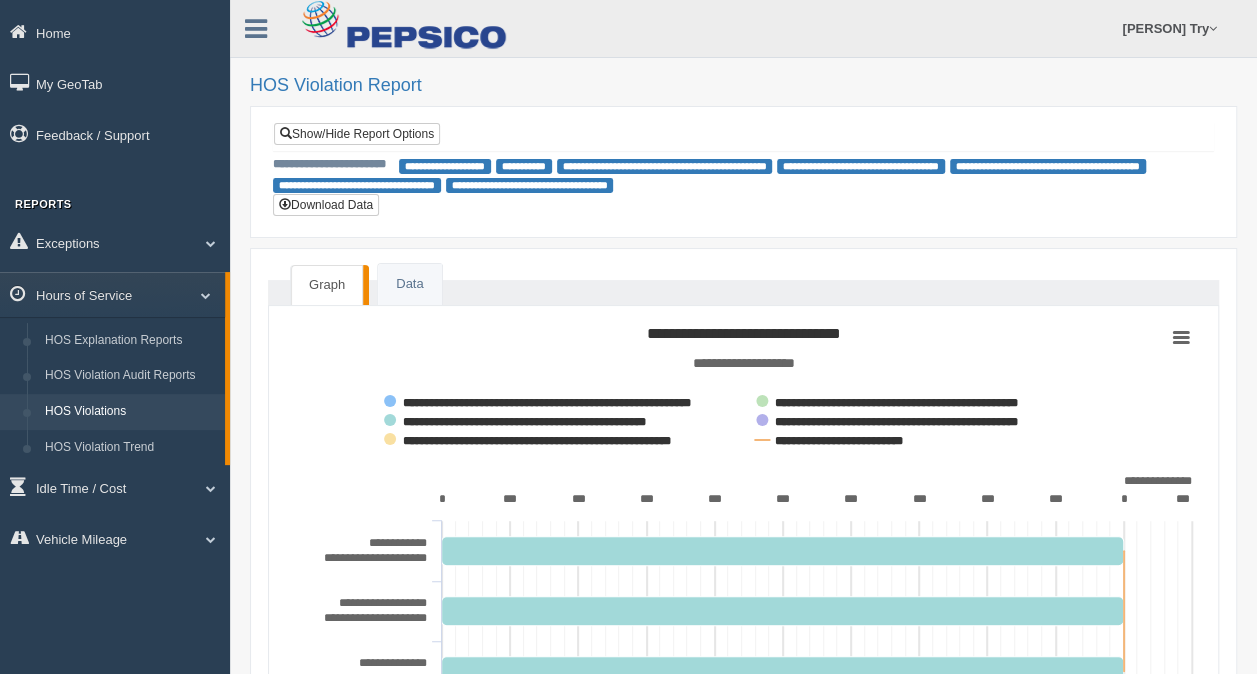 scroll, scrollTop: 173, scrollLeft: 0, axis: vertical 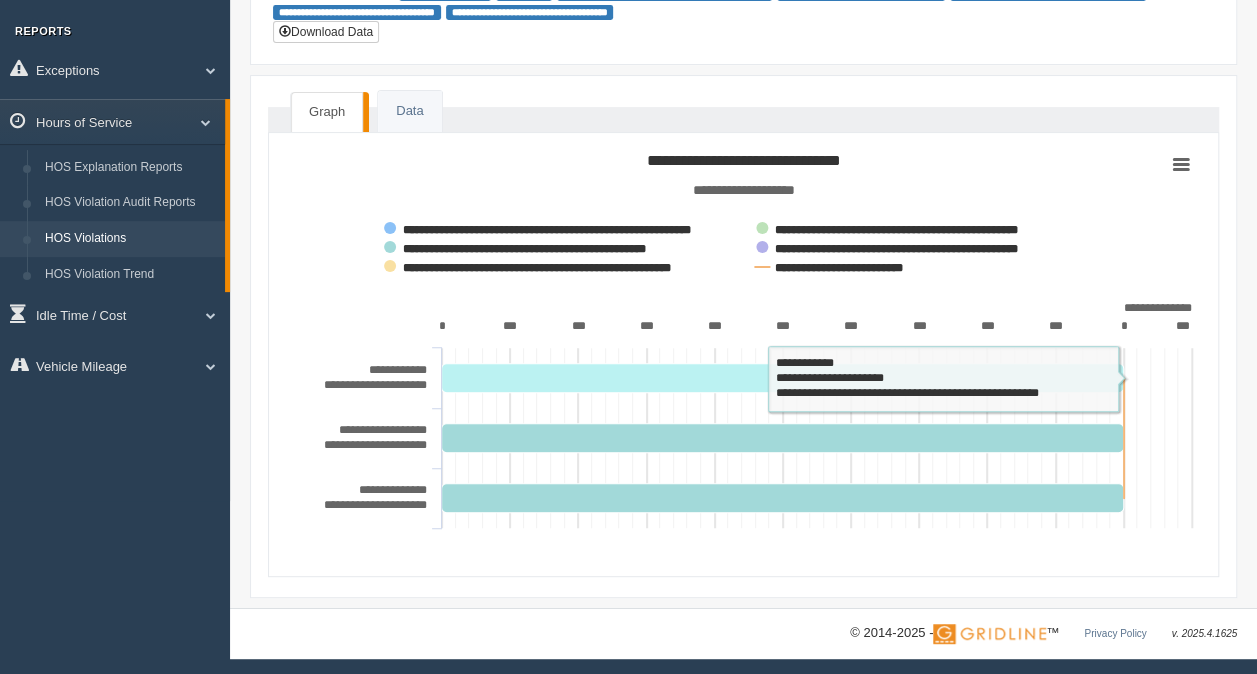 click 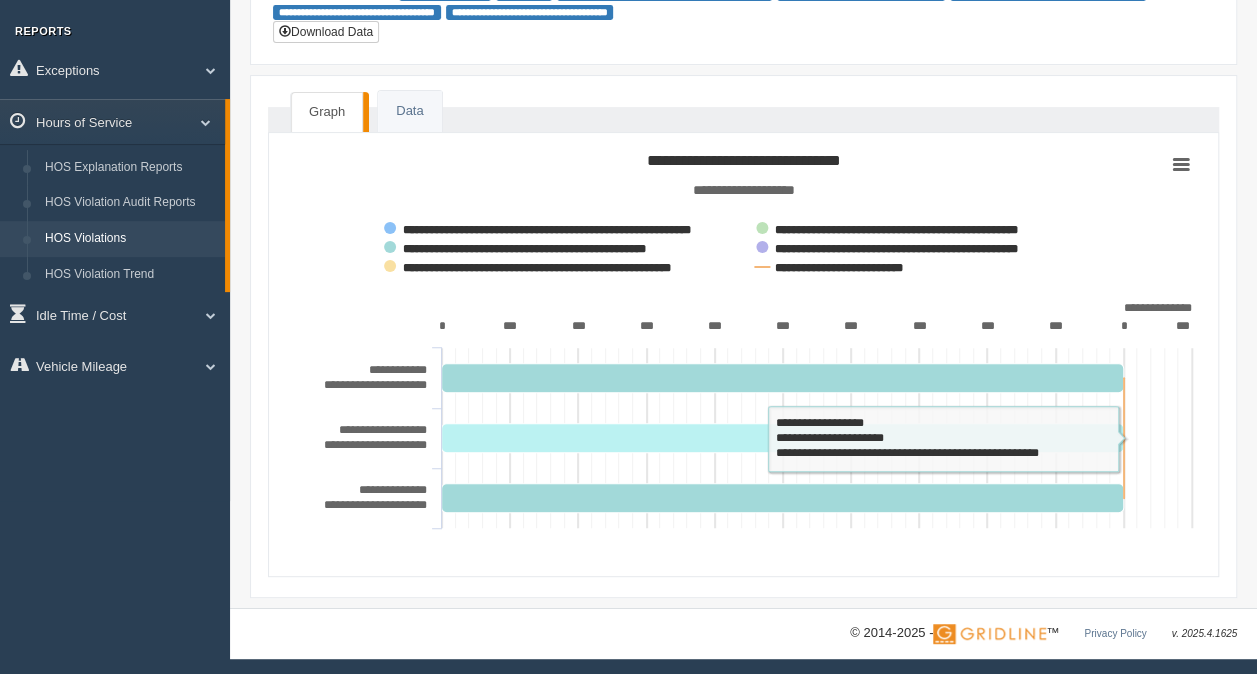 click 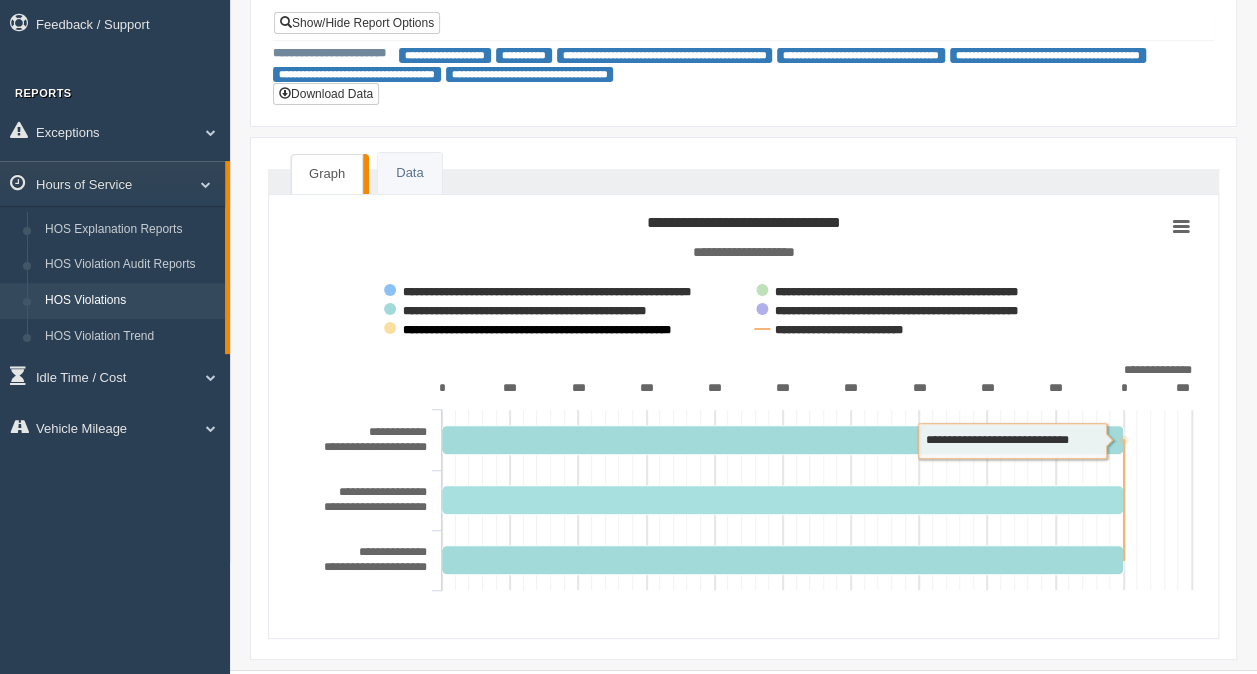 scroll, scrollTop: 106, scrollLeft: 0, axis: vertical 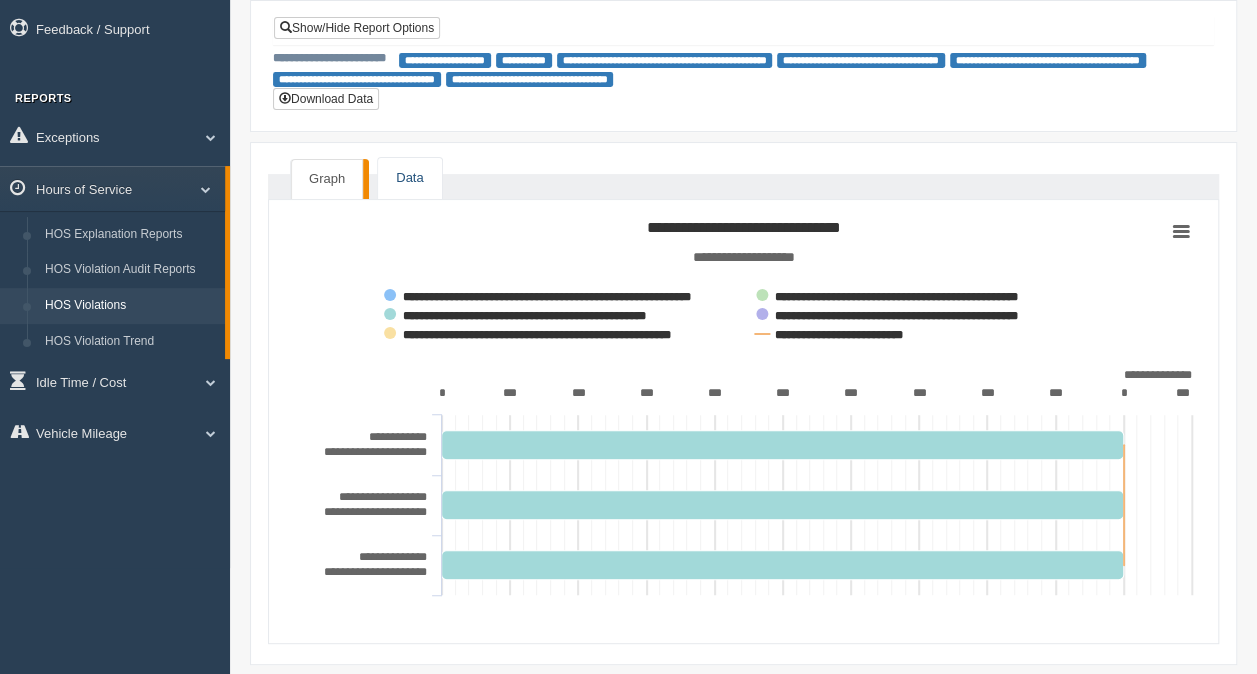click on "Data" at bounding box center (409, 178) 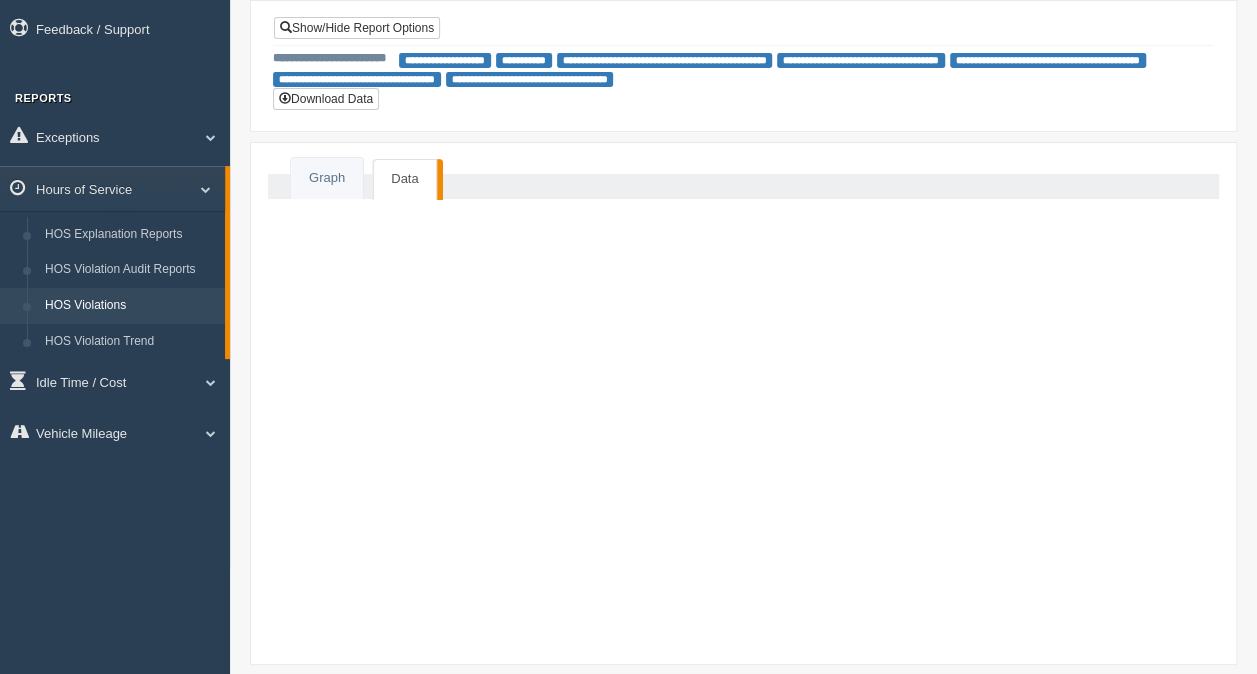 scroll, scrollTop: 0, scrollLeft: 0, axis: both 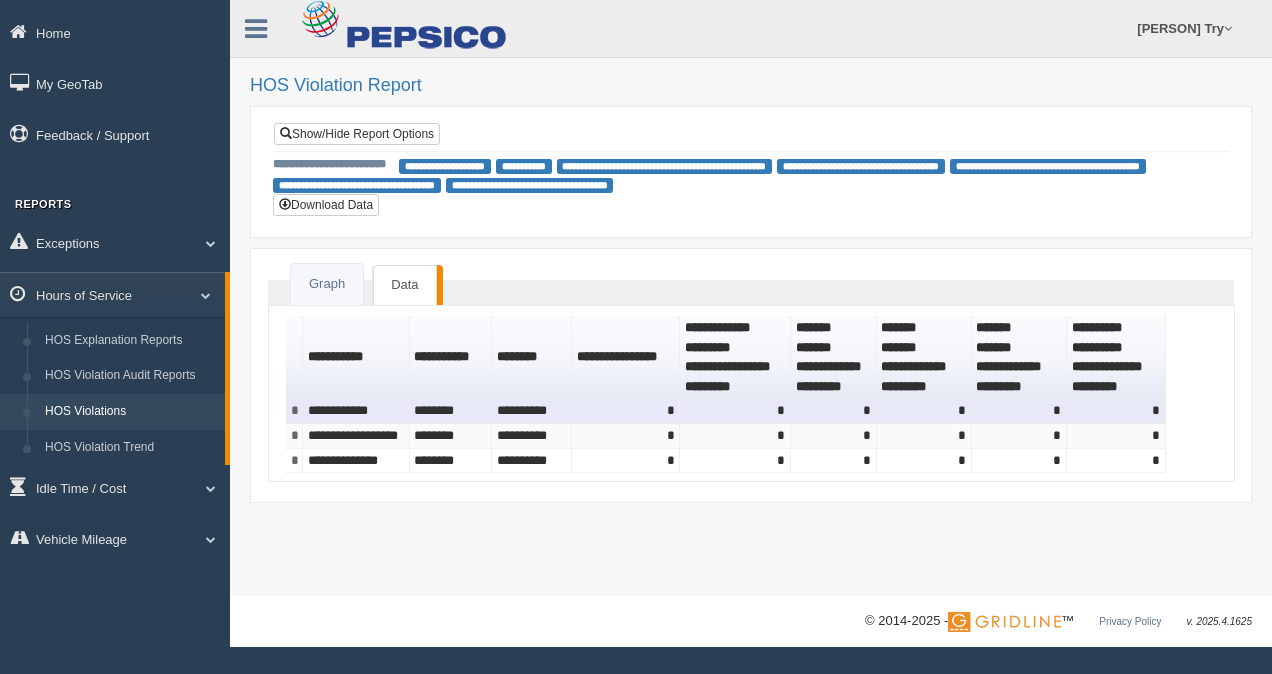 click on "**********" at bounding box center [356, 411] 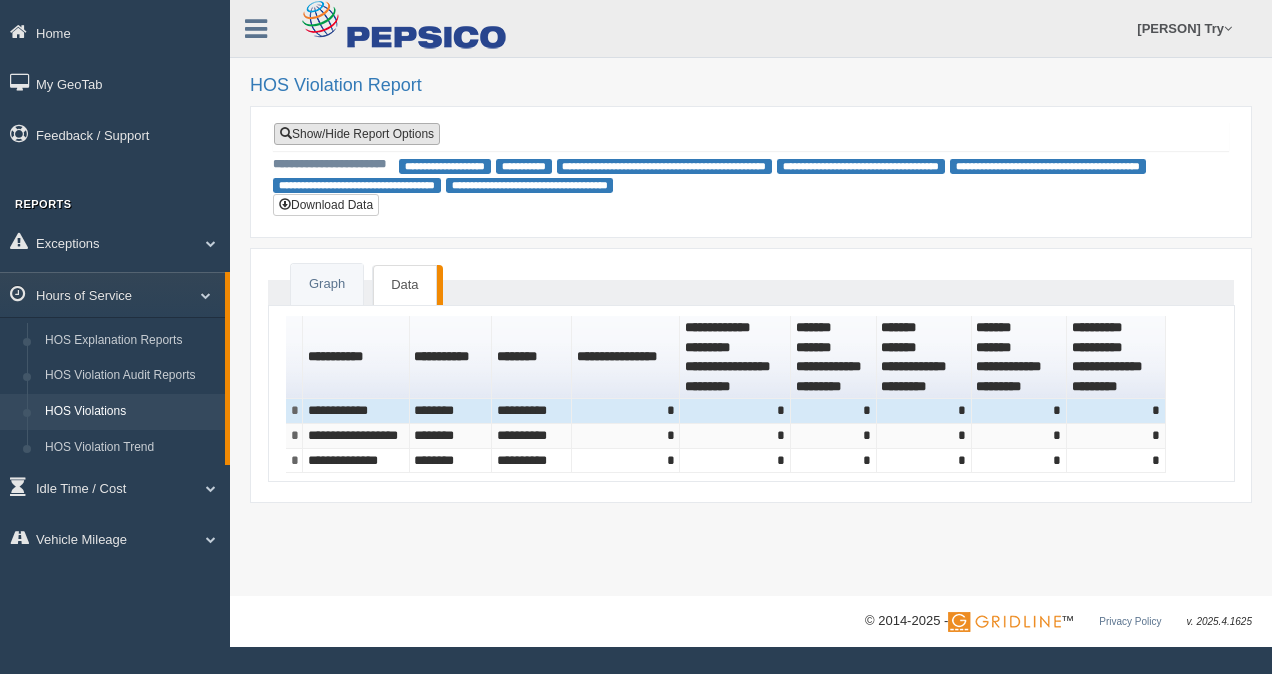 click on "Show/Hide Report Options" at bounding box center [357, 134] 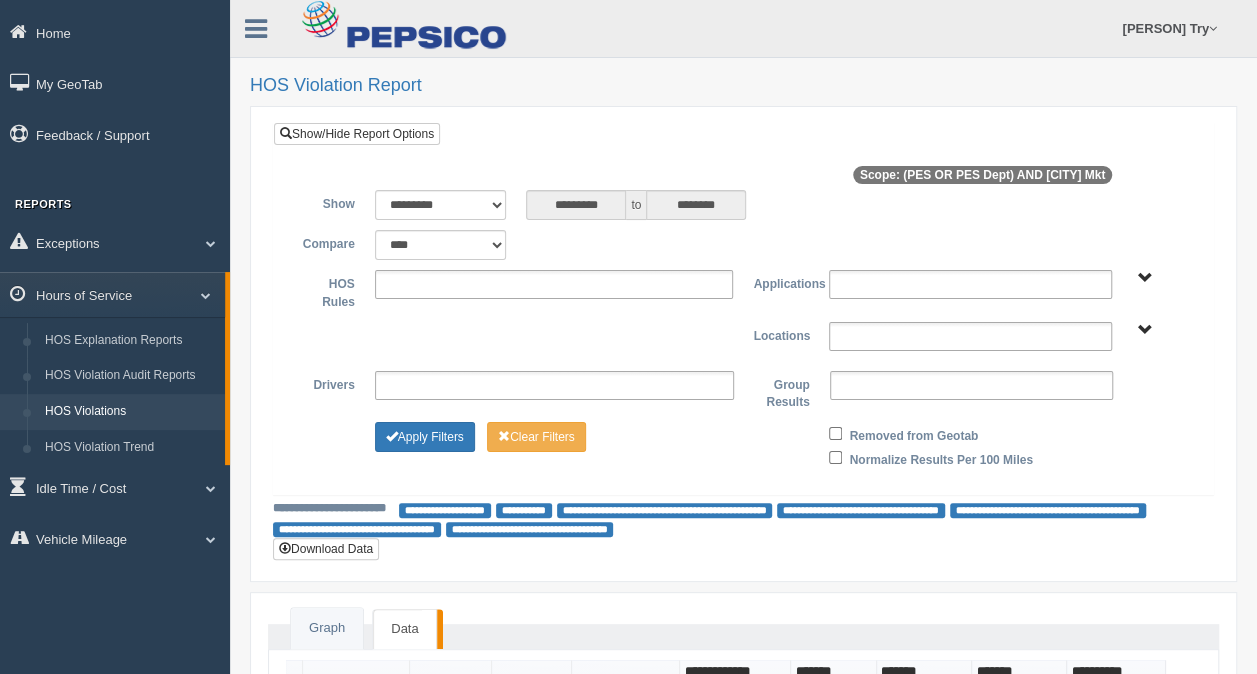 type 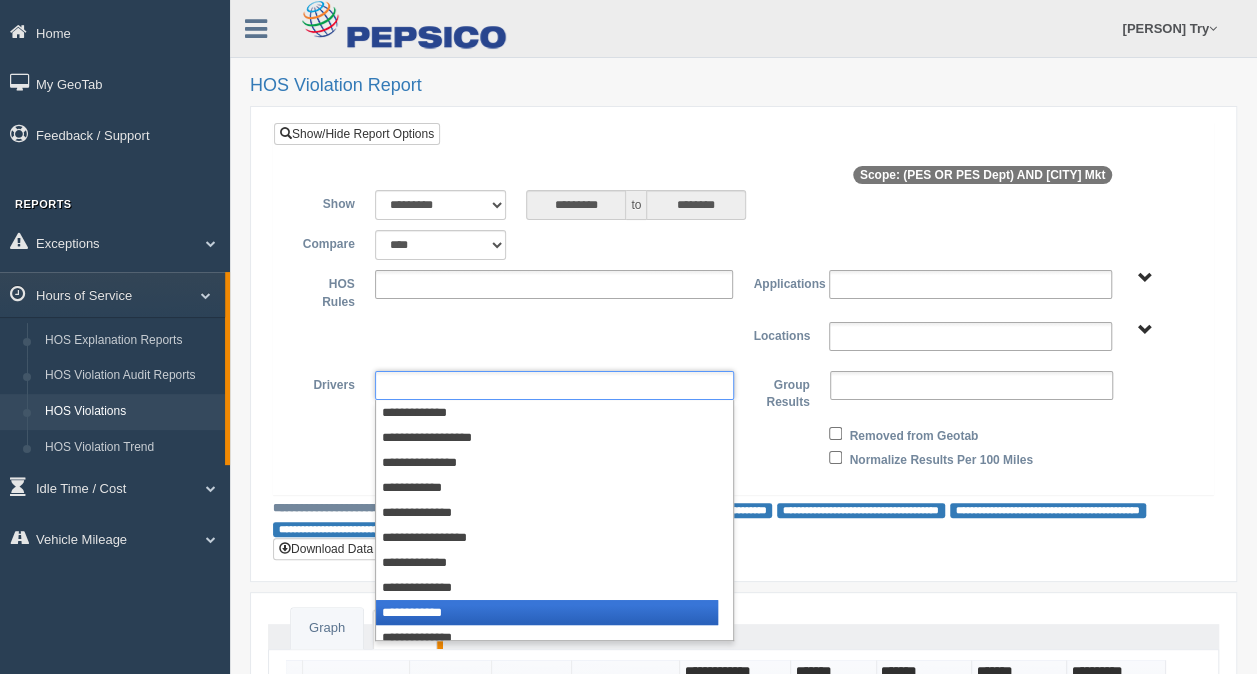 click on "**********" at bounding box center [547, 612] 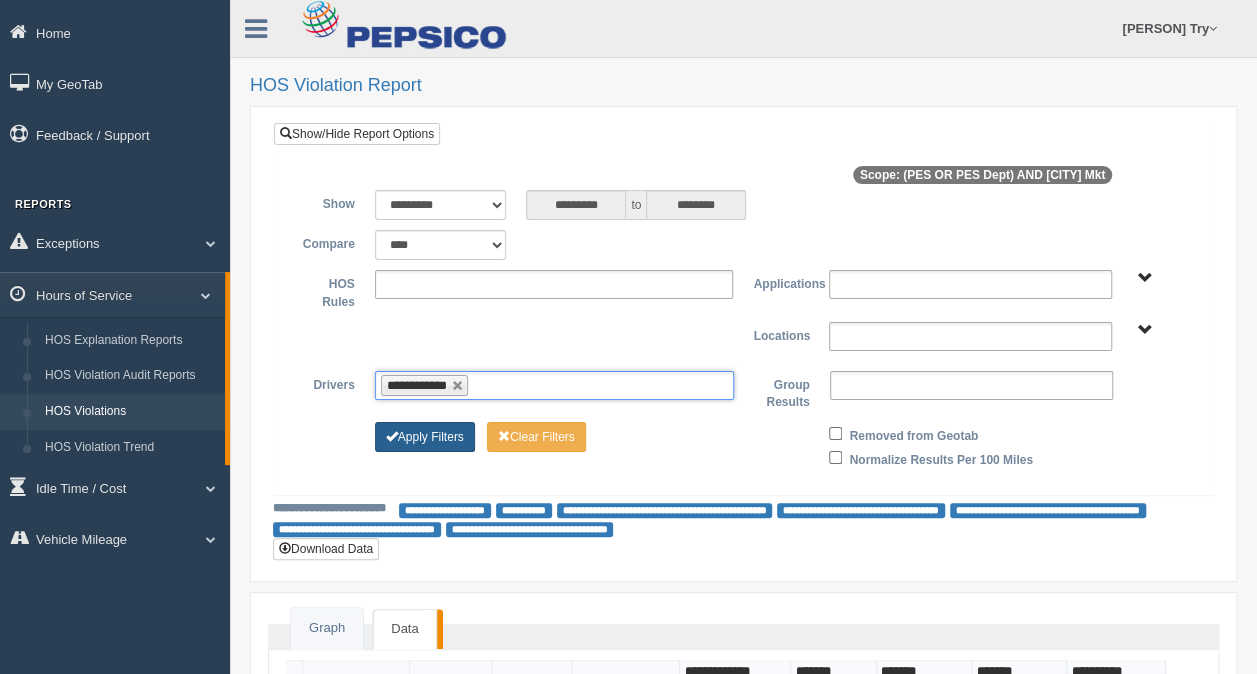 click on "Apply Filters" at bounding box center [425, 437] 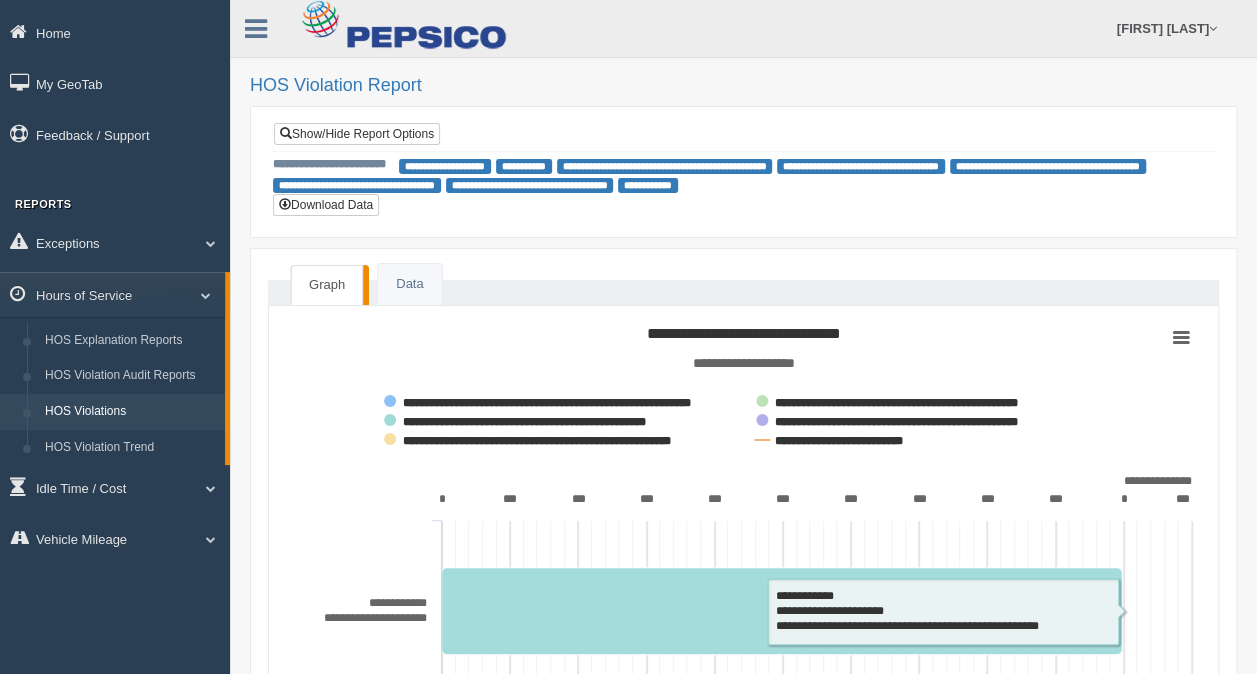 scroll, scrollTop: 173, scrollLeft: 0, axis: vertical 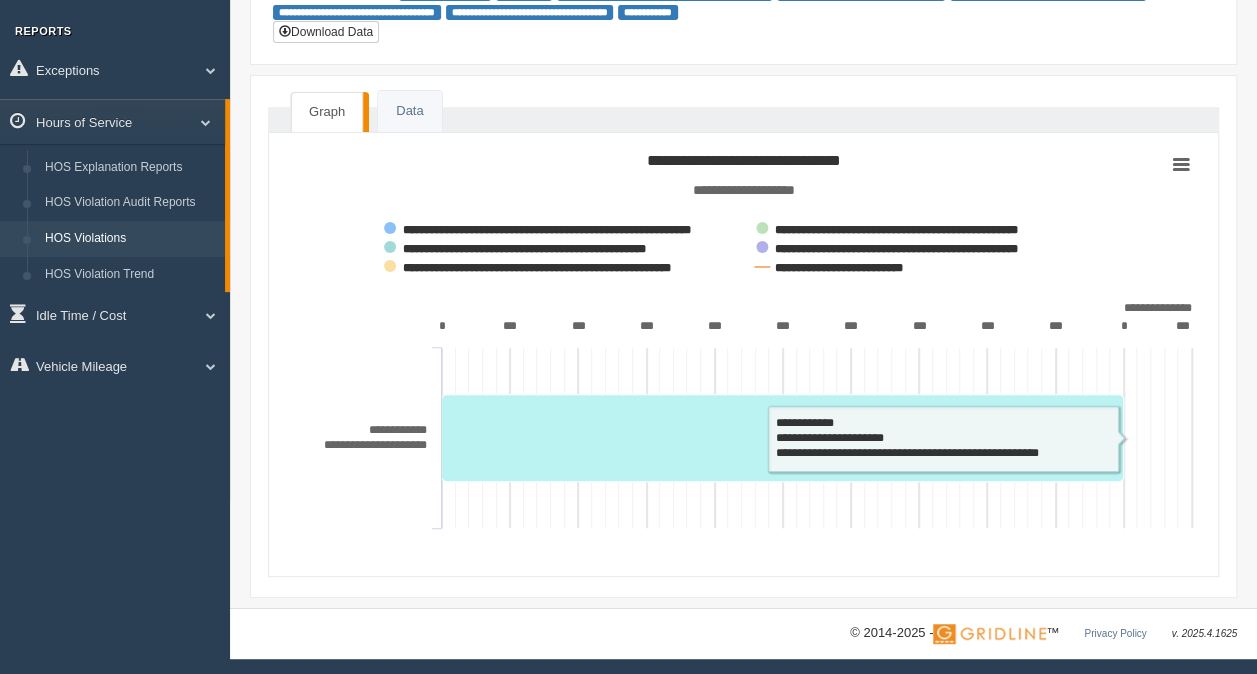 click 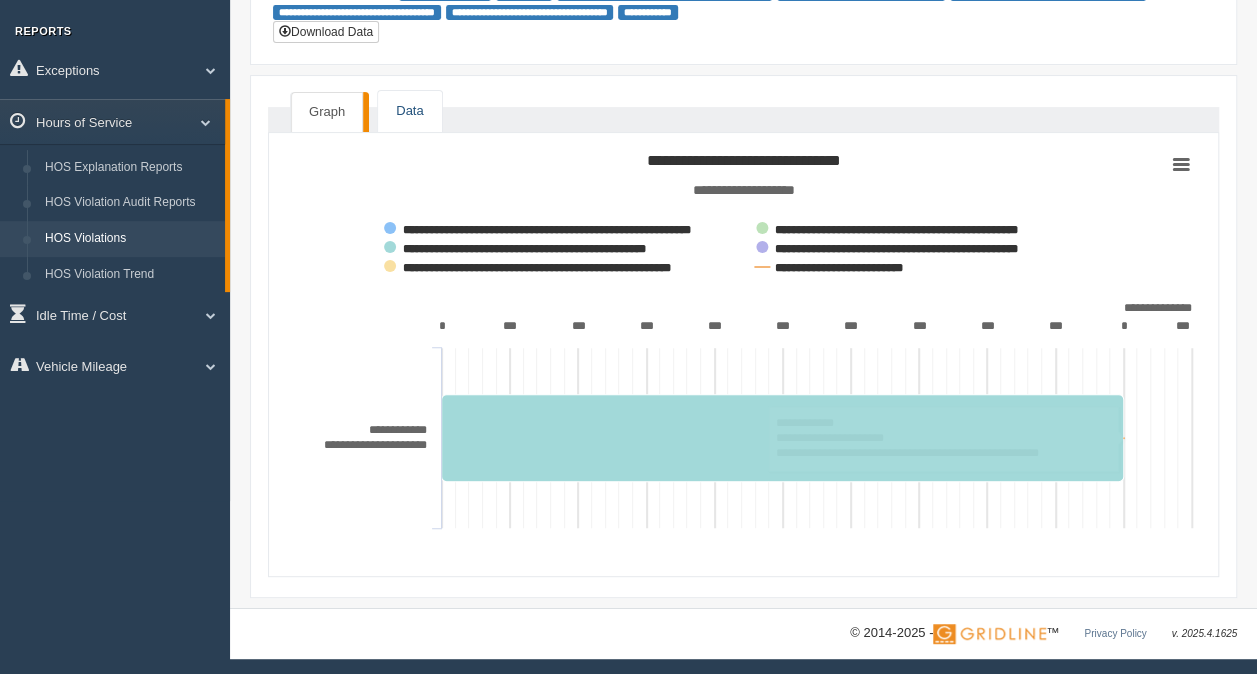 click on "Data" at bounding box center (409, 111) 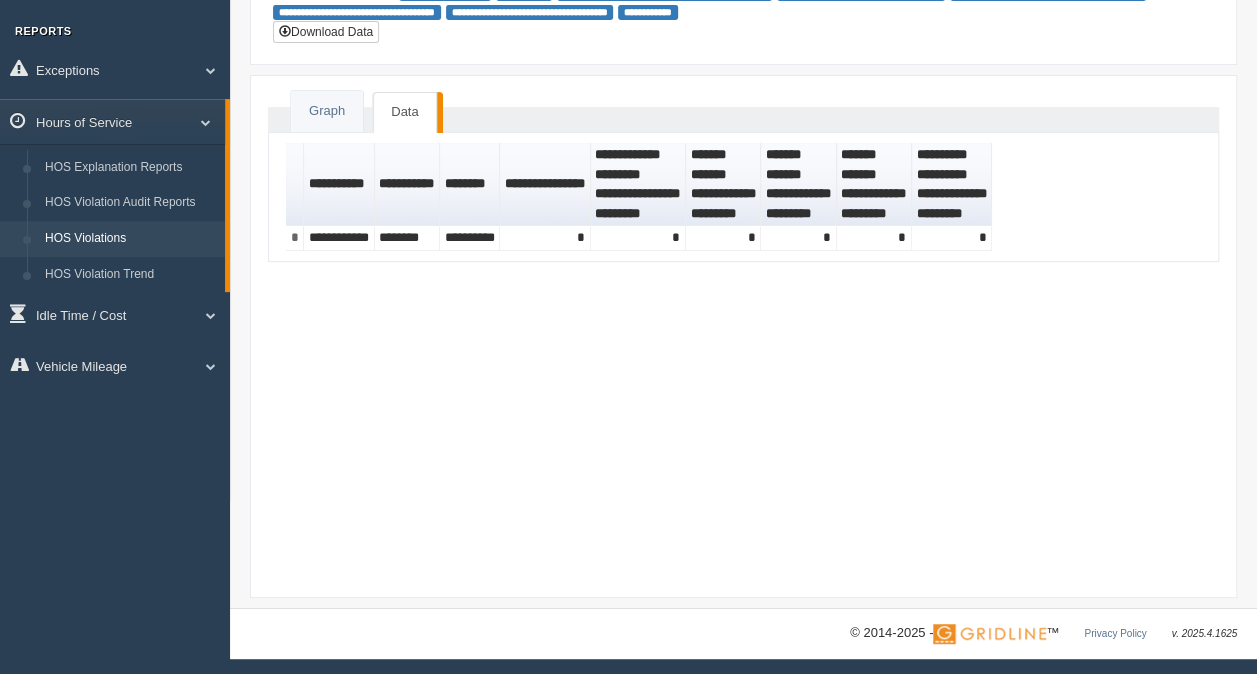 scroll, scrollTop: 0, scrollLeft: 0, axis: both 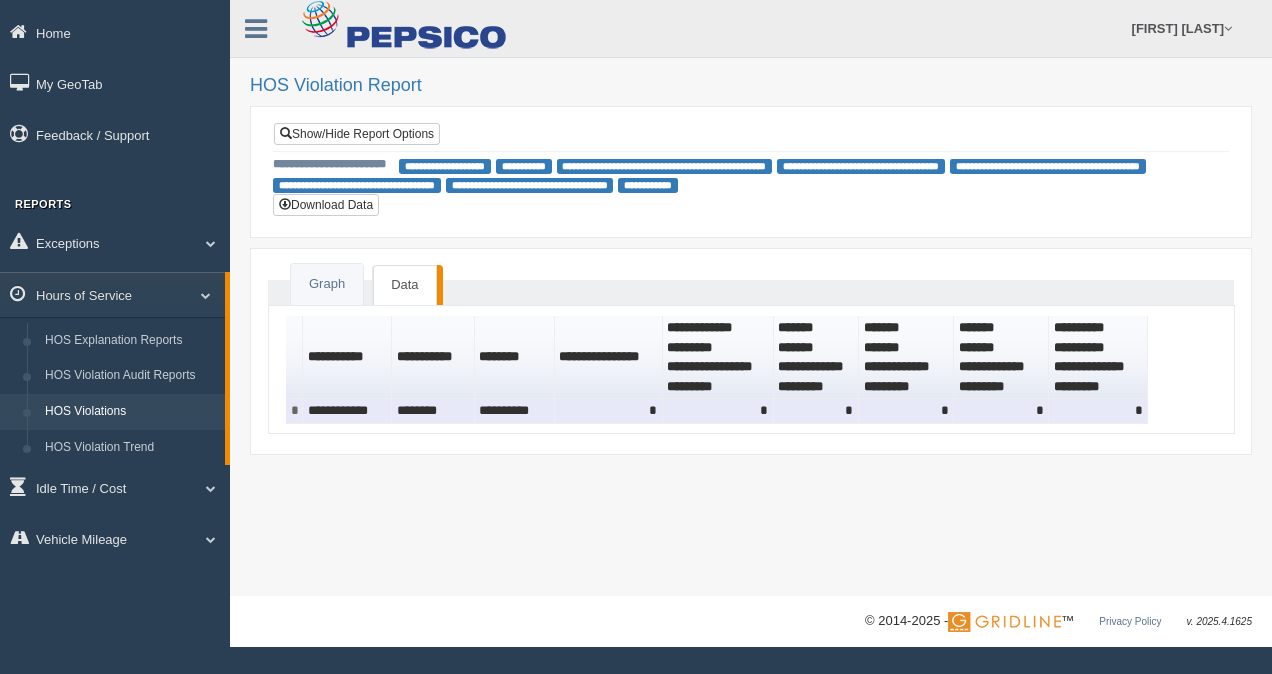click on "**********" at bounding box center [347, 411] 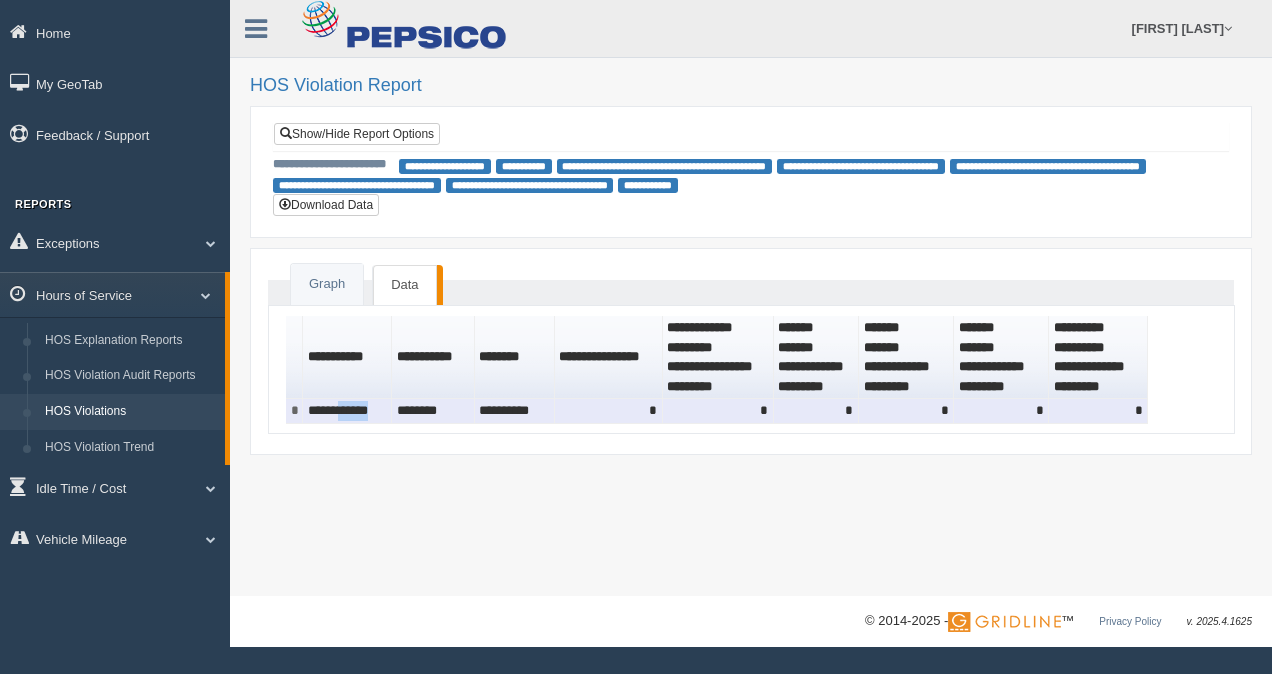 click on "**********" at bounding box center (347, 411) 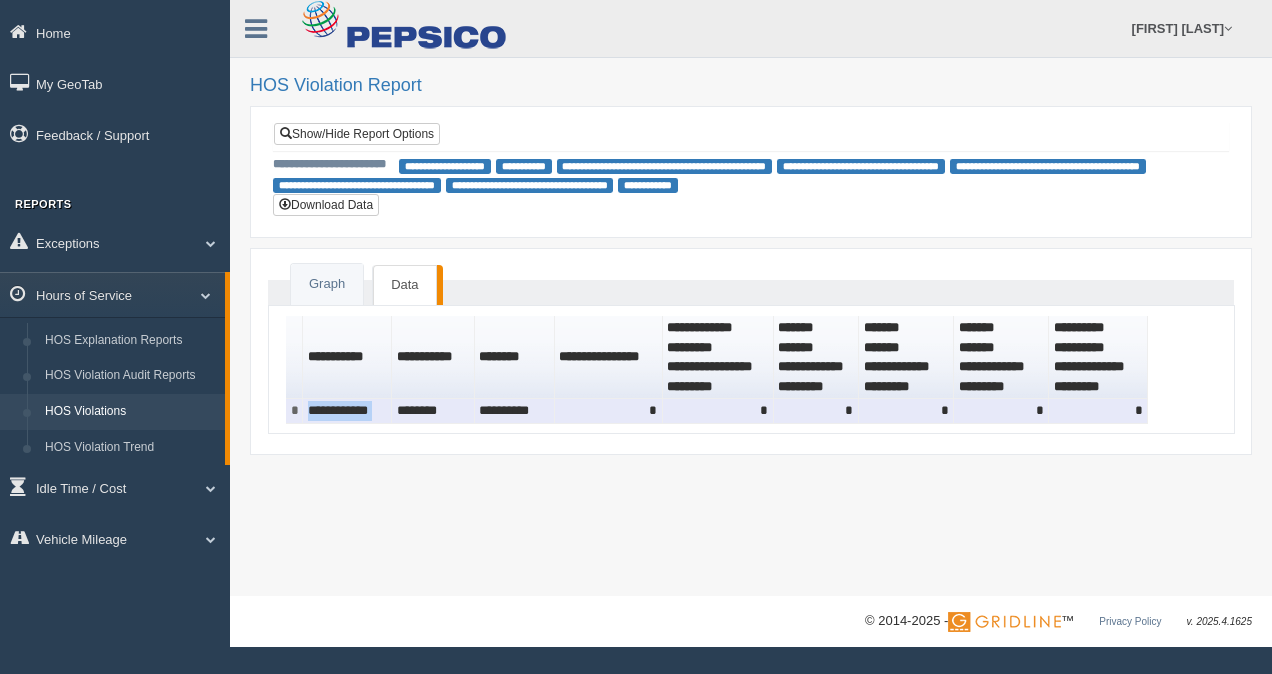 click on "*" at bounding box center (718, 411) 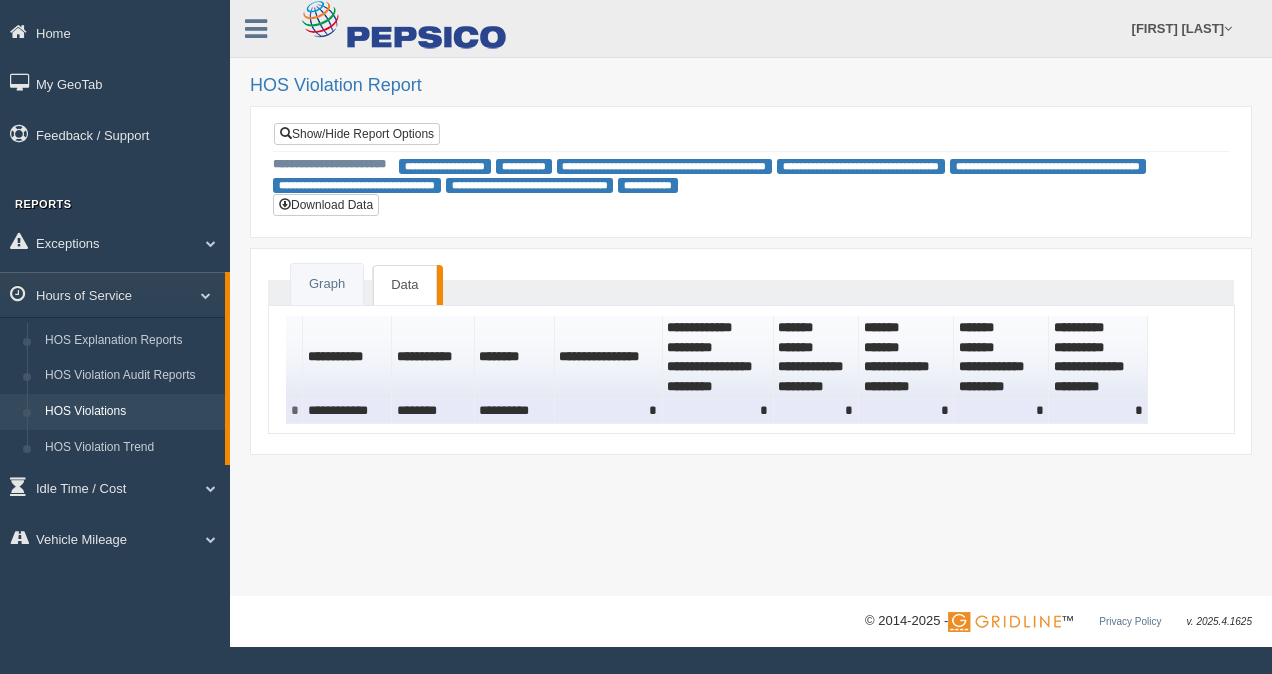click on "*" at bounding box center (718, 411) 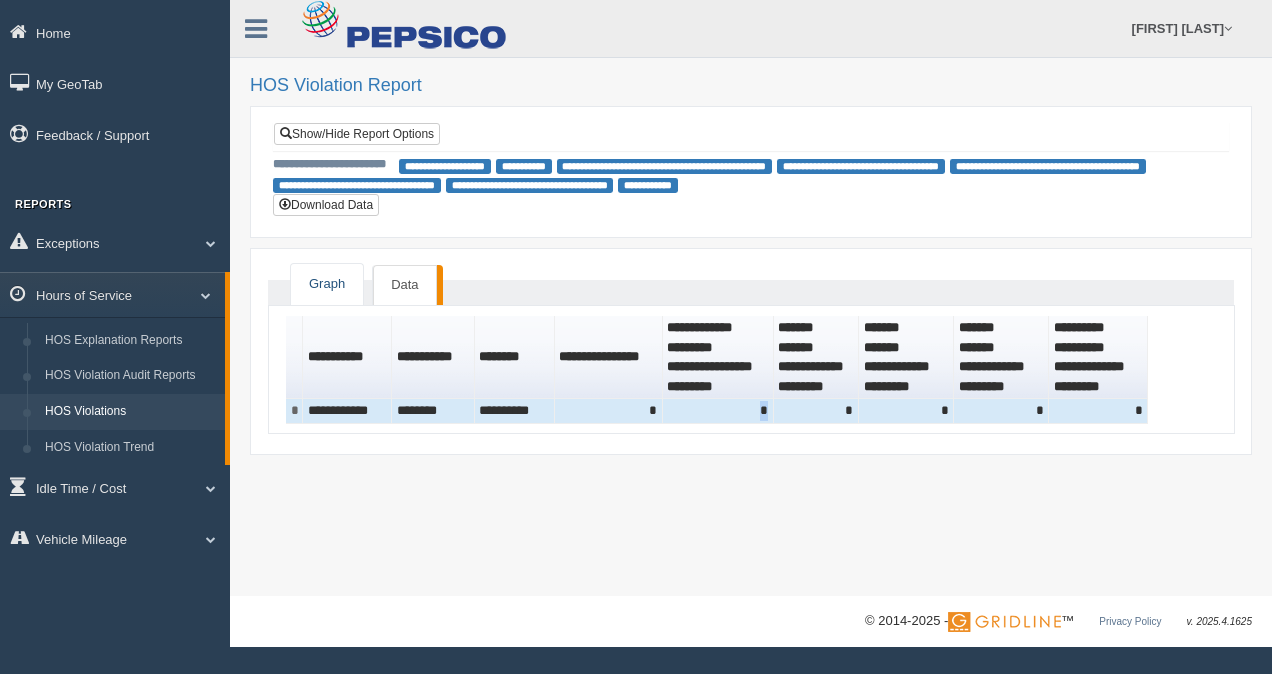 click on "Graph" at bounding box center (327, 284) 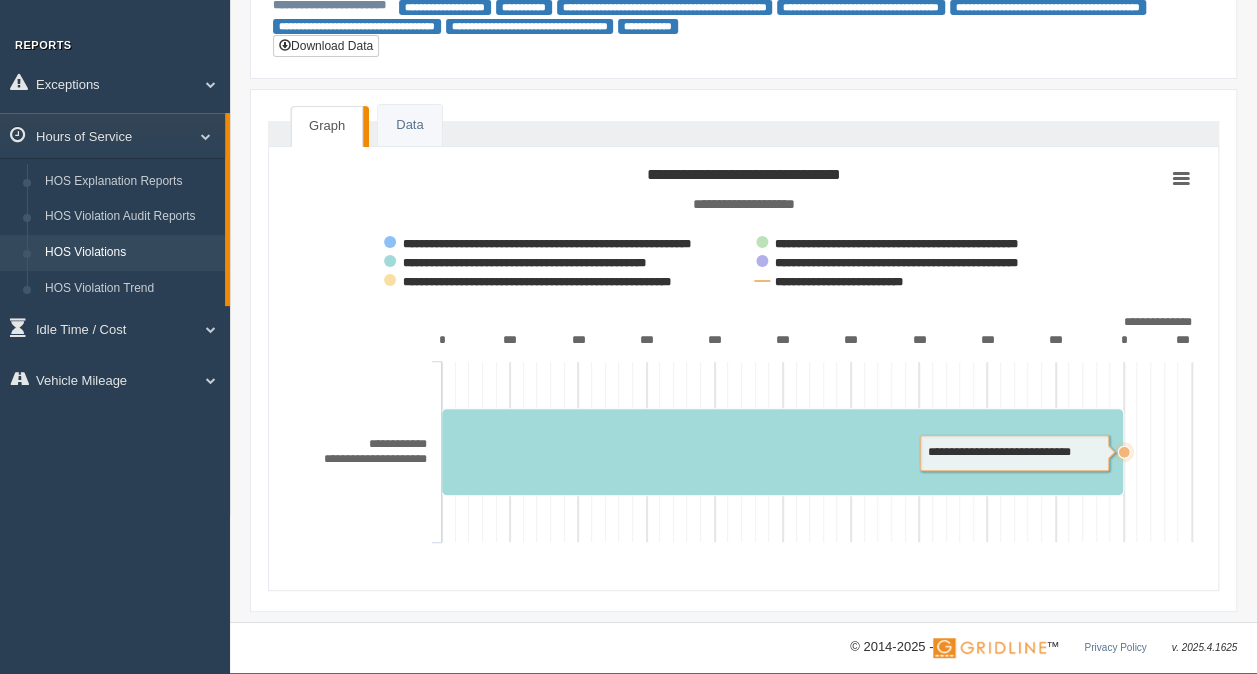 scroll, scrollTop: 173, scrollLeft: 0, axis: vertical 